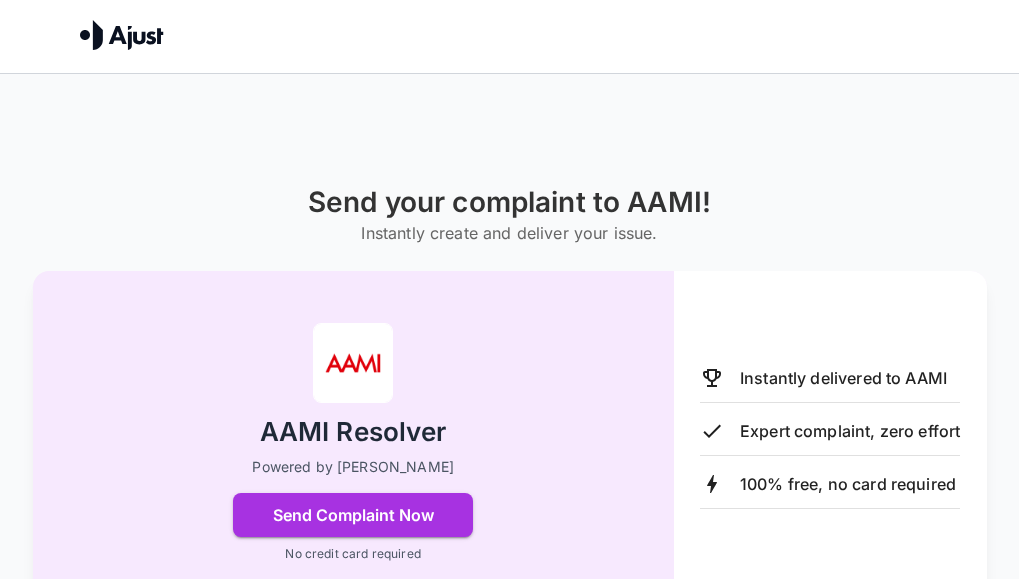 scroll, scrollTop: 0, scrollLeft: 0, axis: both 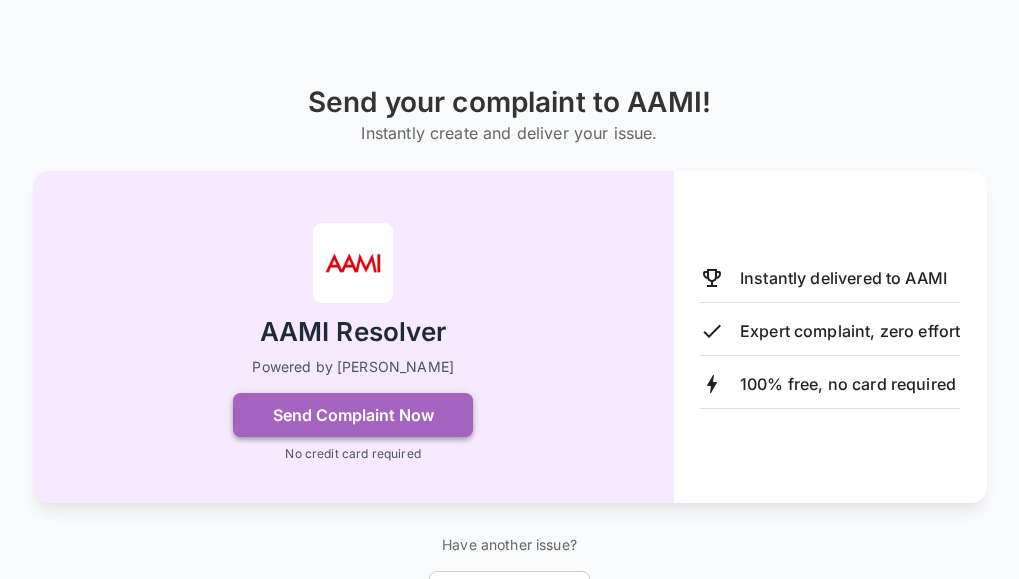 click on "Send Complaint Now" at bounding box center (353, 415) 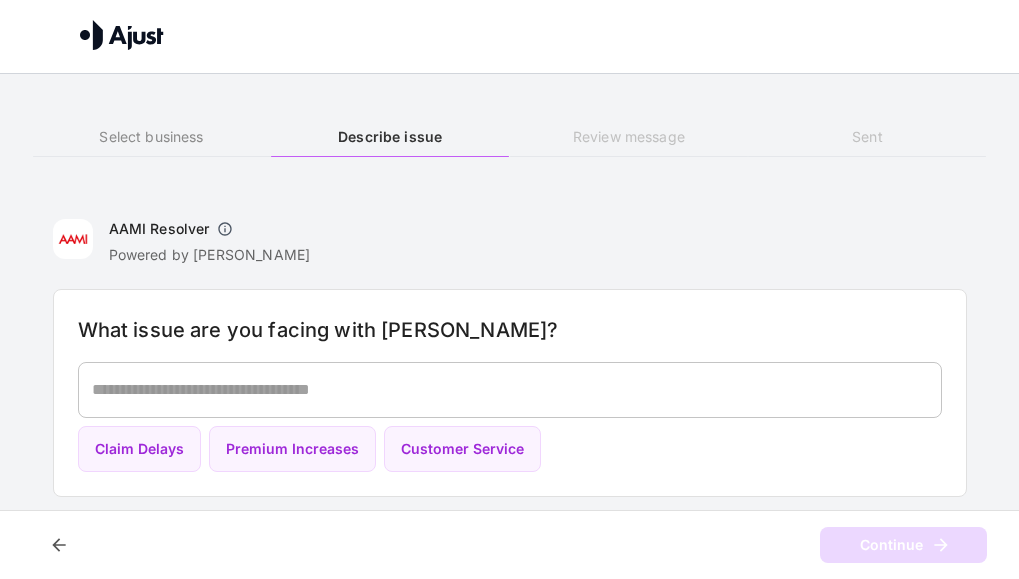 scroll, scrollTop: 0, scrollLeft: 0, axis: both 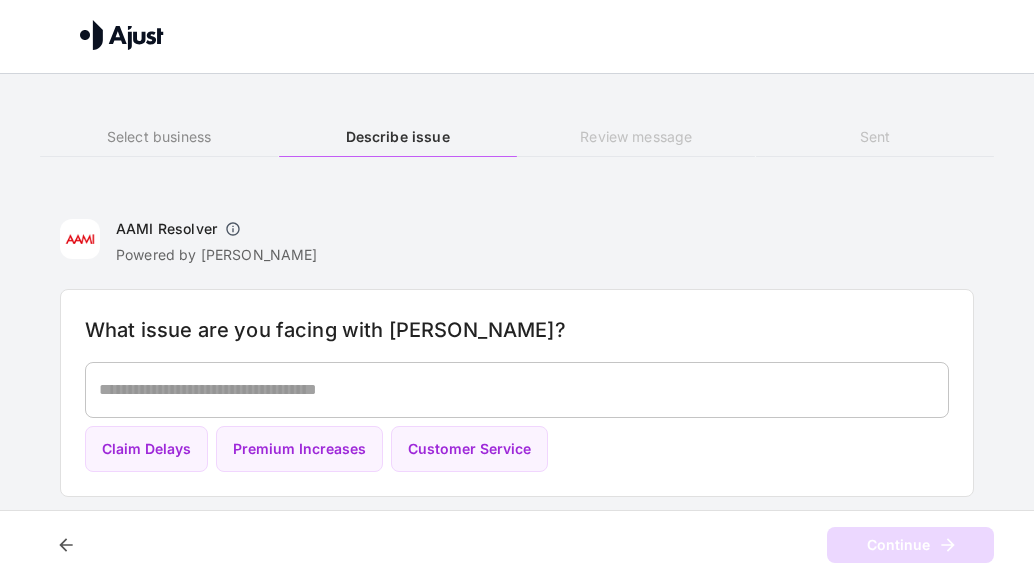 click at bounding box center [517, 389] 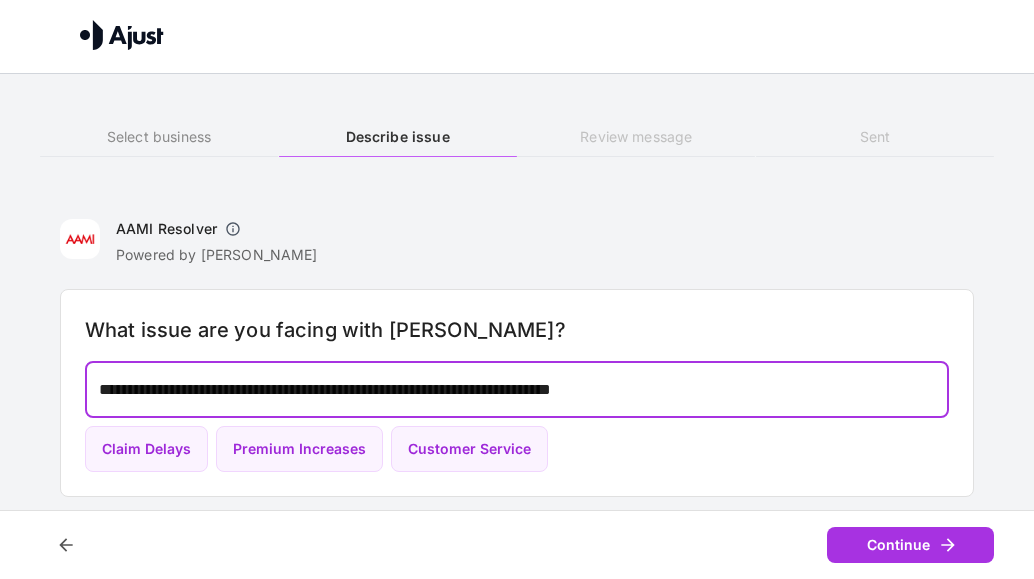 click on "**********" at bounding box center (517, 389) 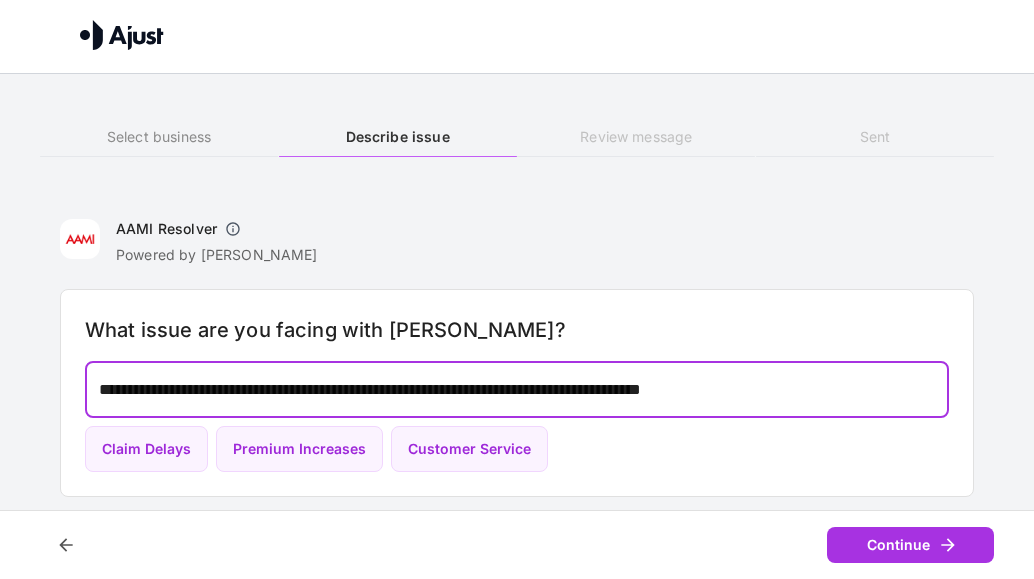 click on "**********" at bounding box center [517, 389] 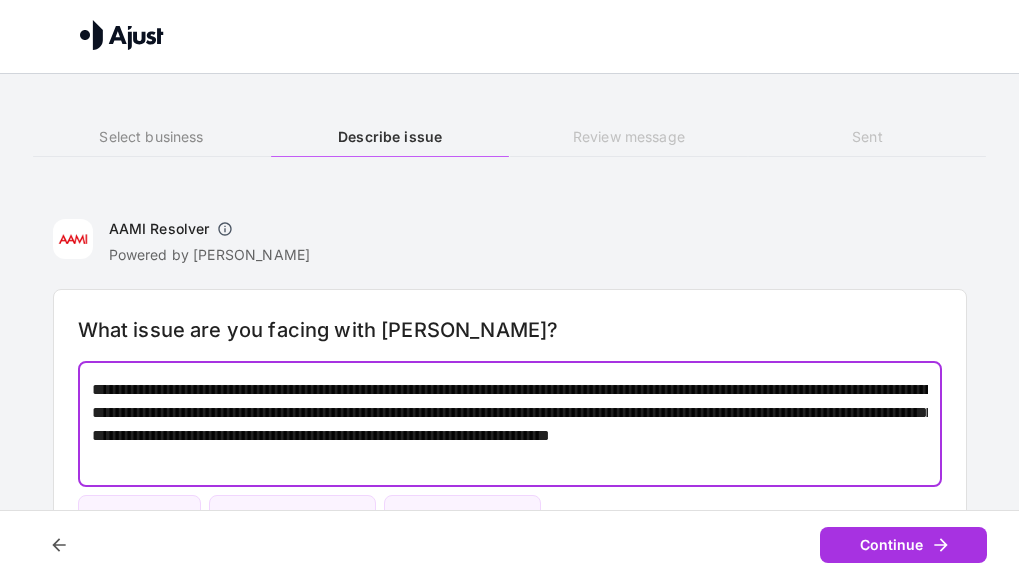 click on "**********" at bounding box center [510, 424] 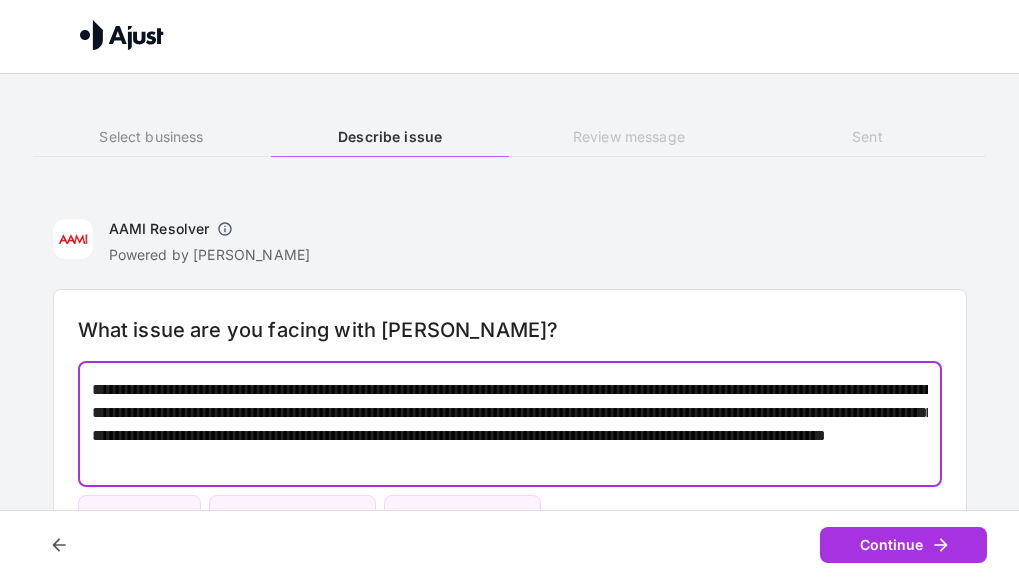 click on "**********" at bounding box center [510, 424] 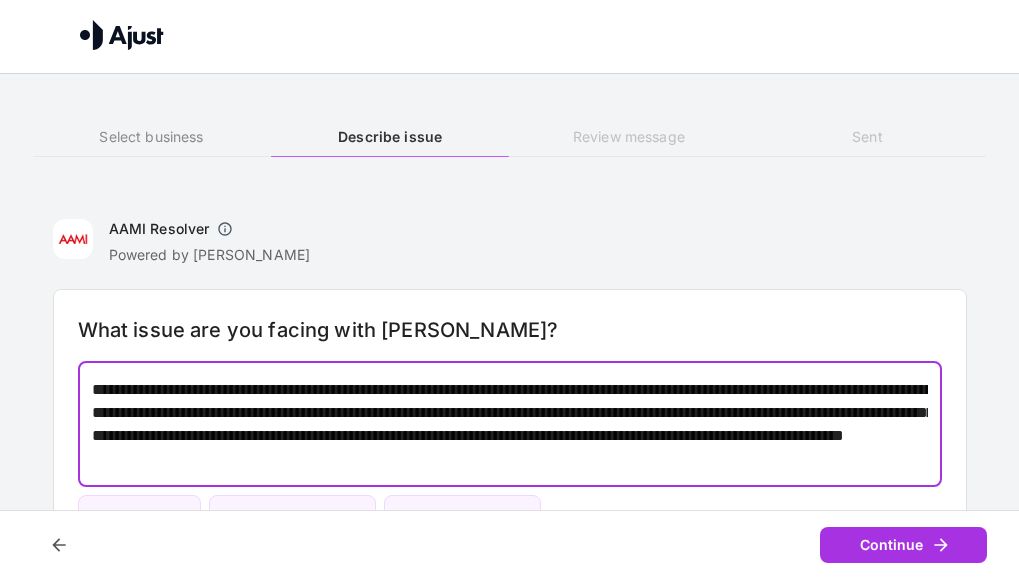 click on "**********" at bounding box center [510, 424] 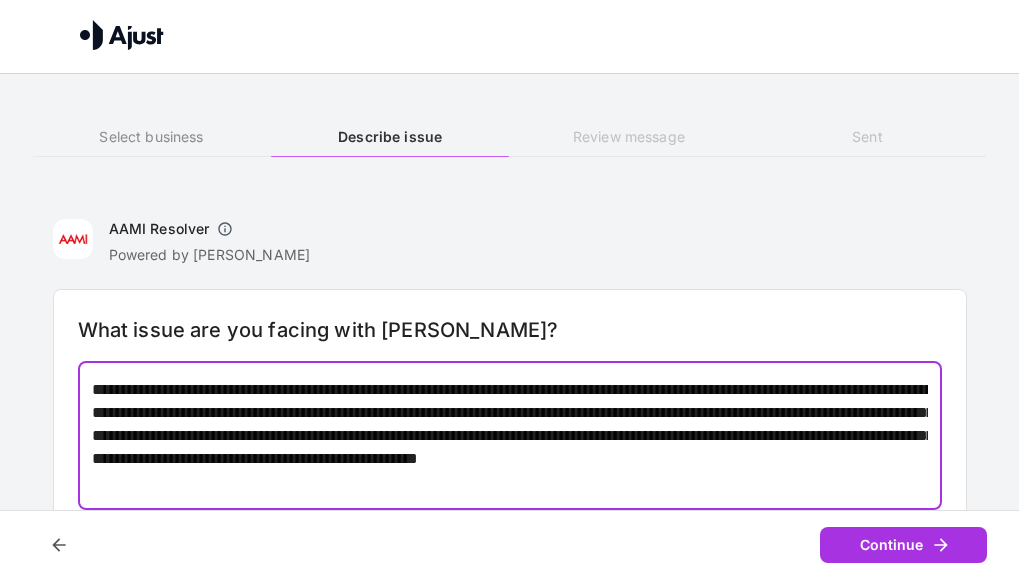 click on "**********" at bounding box center [510, 435] 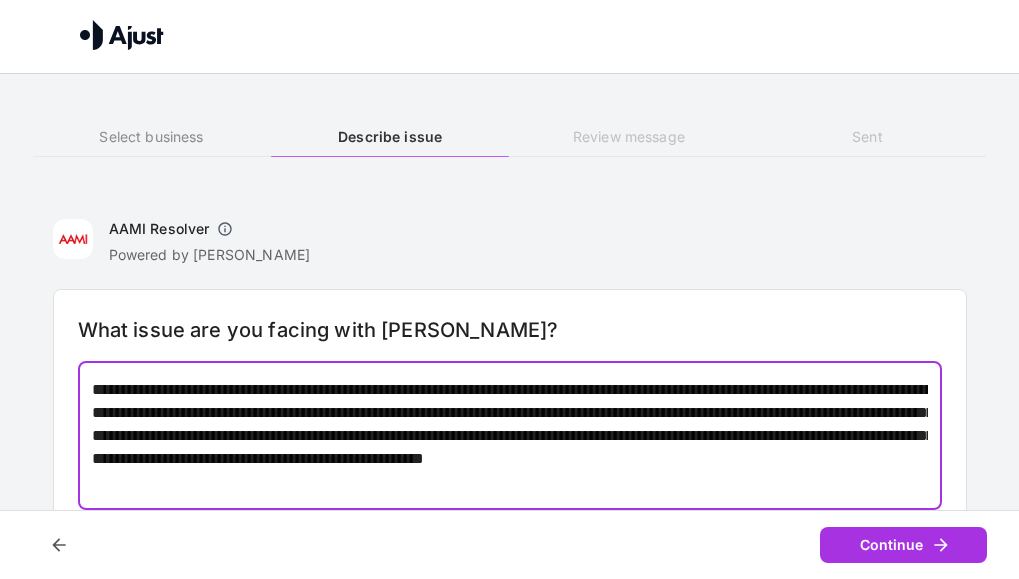 click on "**********" at bounding box center (510, 435) 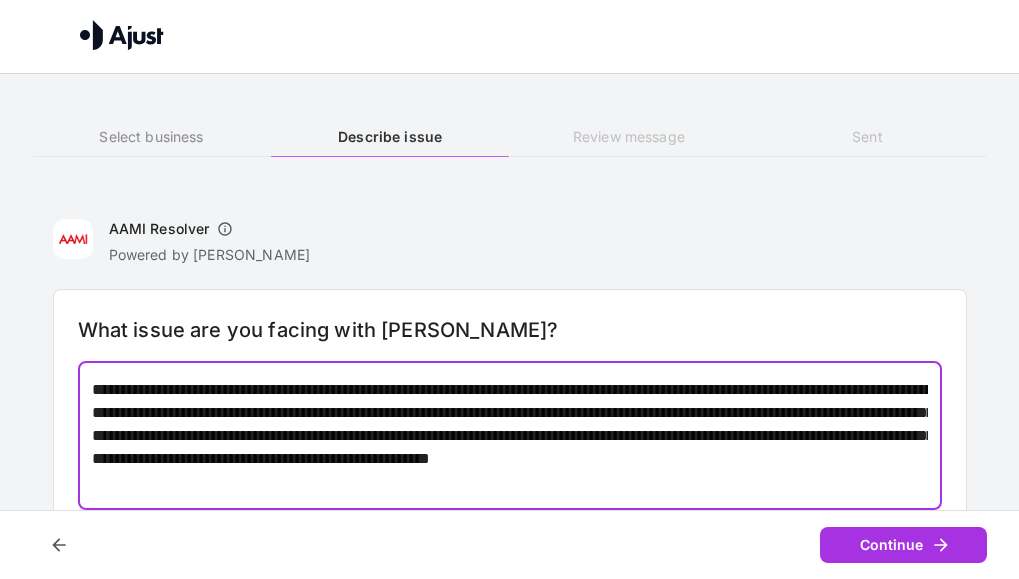 click on "**********" at bounding box center [510, 435] 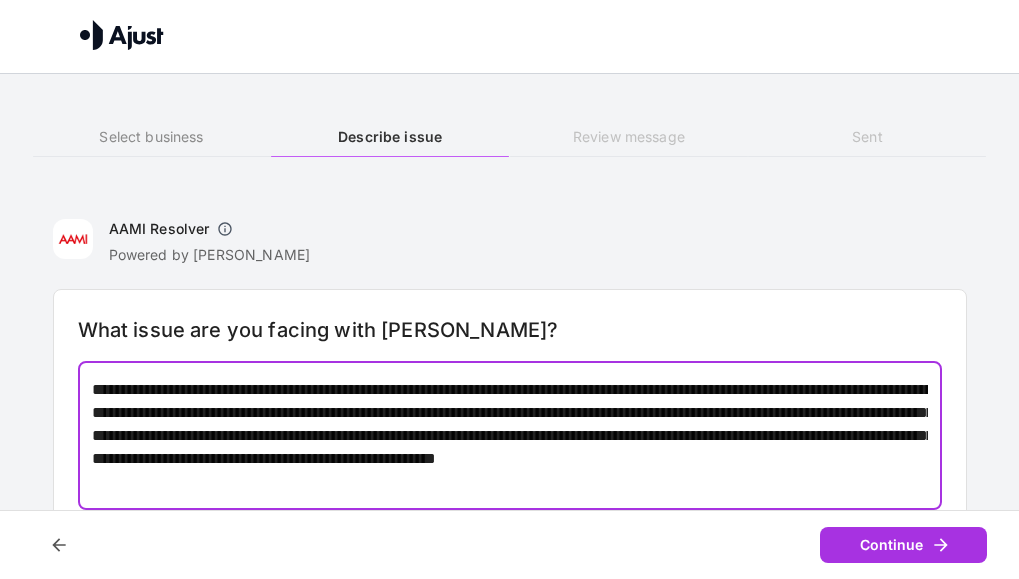 click on "**********" at bounding box center [510, 435] 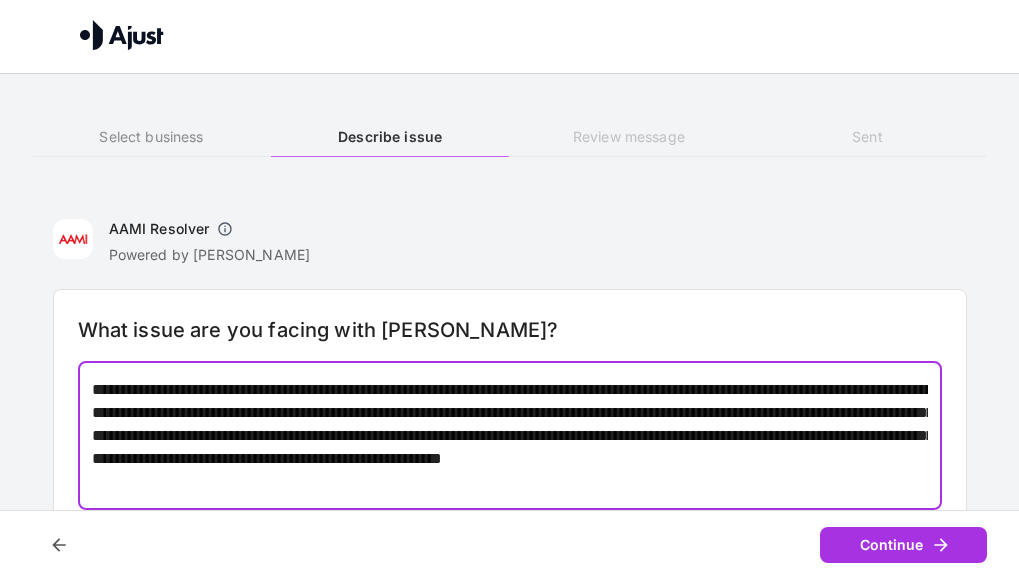 click on "**********" at bounding box center [510, 435] 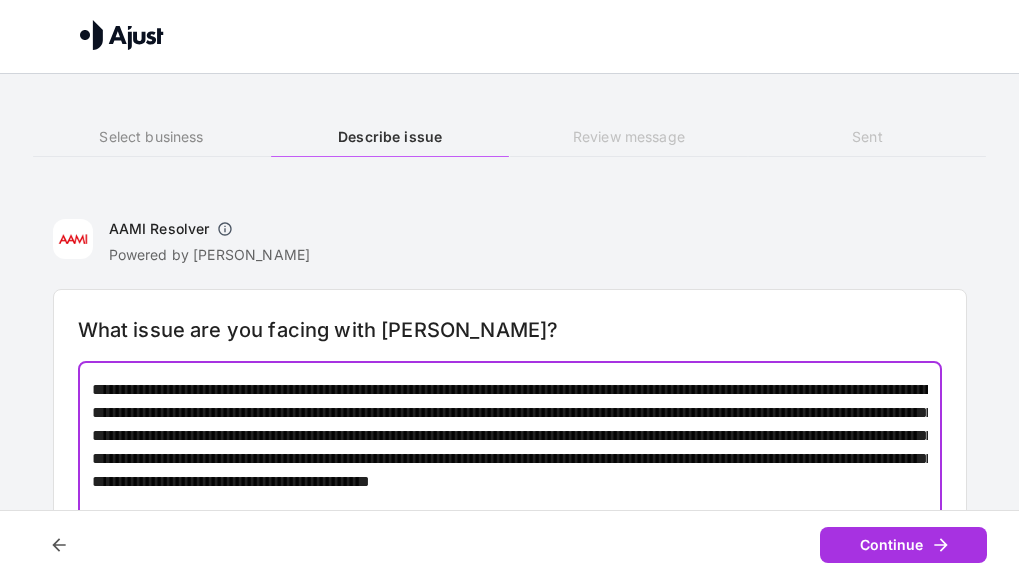 click on "**********" at bounding box center [510, 447] 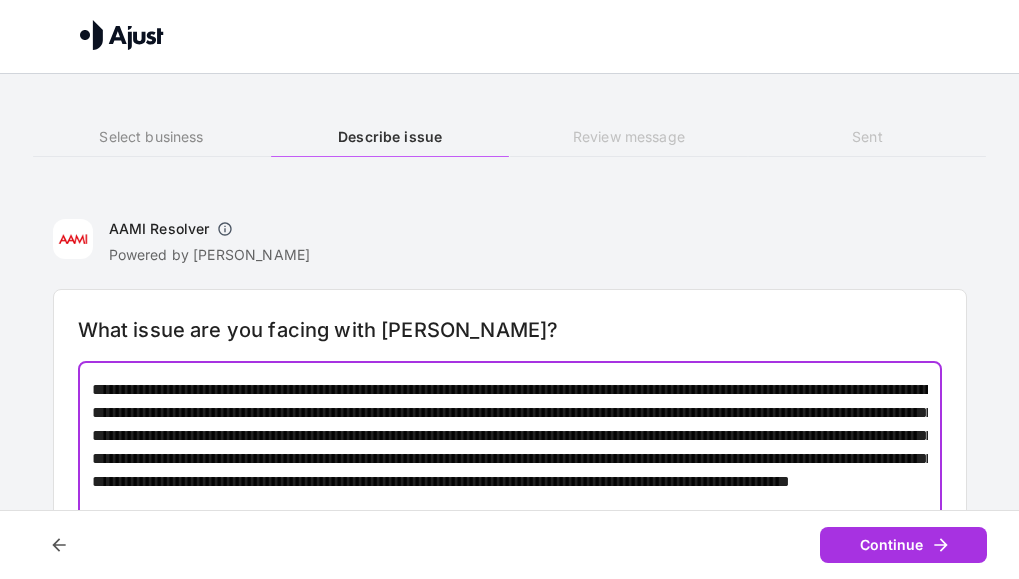 click on "**********" at bounding box center (510, 458) 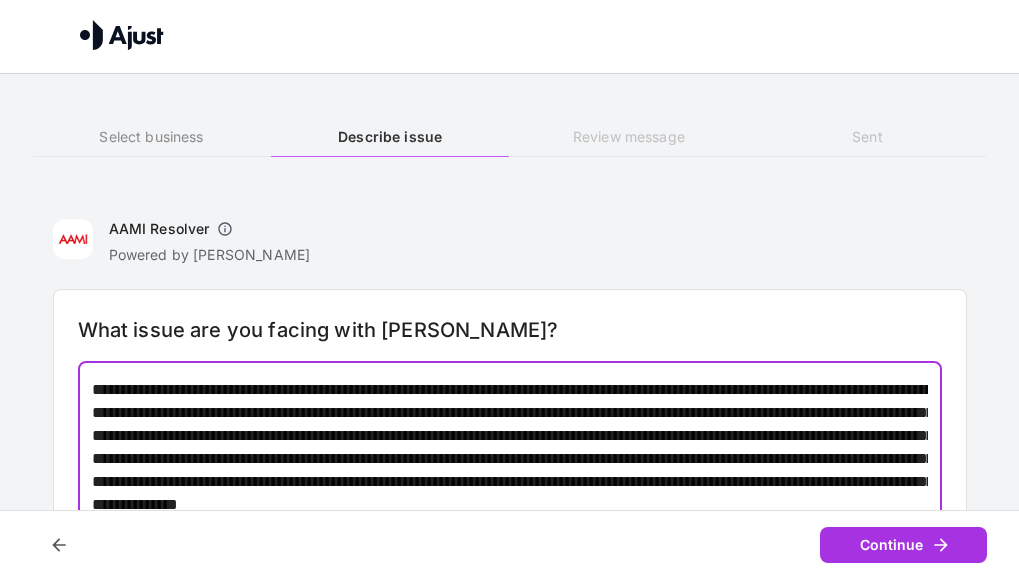drag, startPoint x: 823, startPoint y: 393, endPoint x: 852, endPoint y: 405, distance: 31.38471 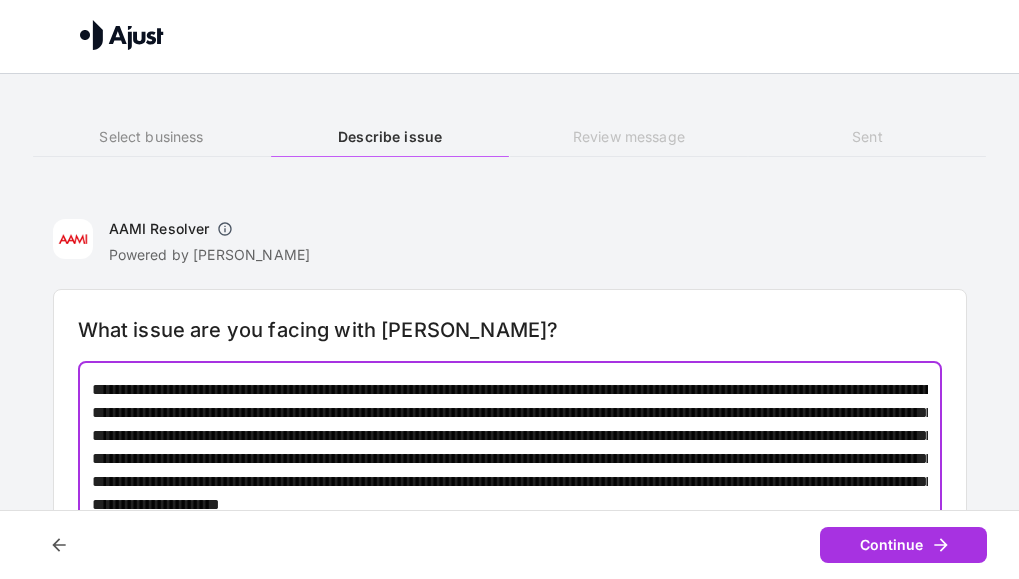 click on "**********" at bounding box center [510, 458] 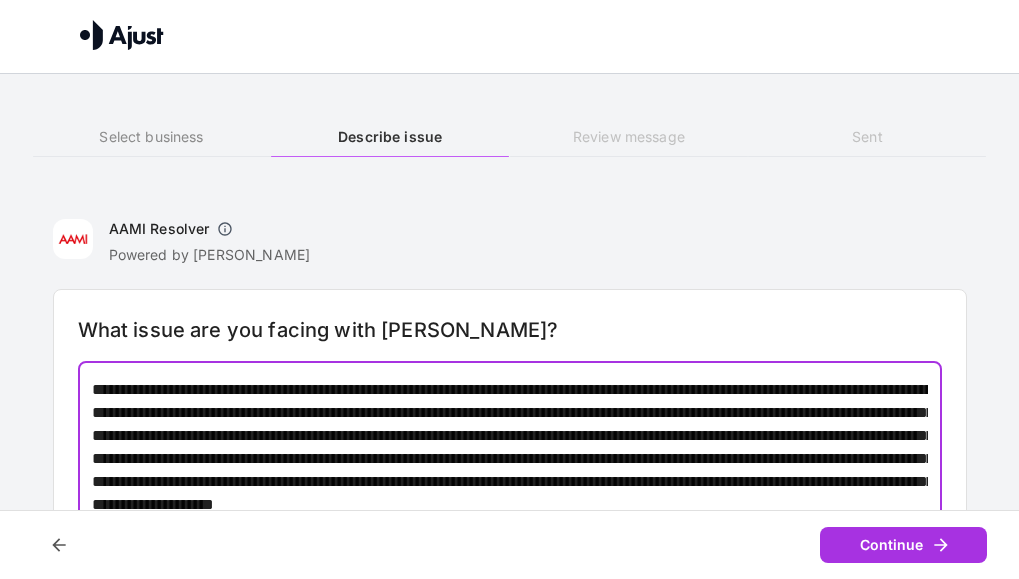 drag, startPoint x: 362, startPoint y: 411, endPoint x: 421, endPoint y: 421, distance: 59.841457 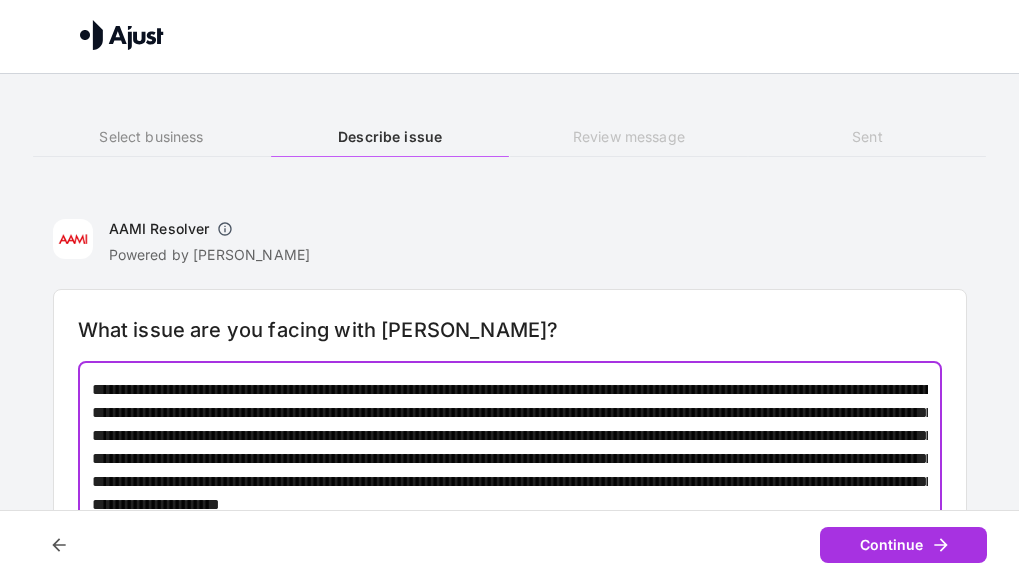 click on "**********" at bounding box center [510, 458] 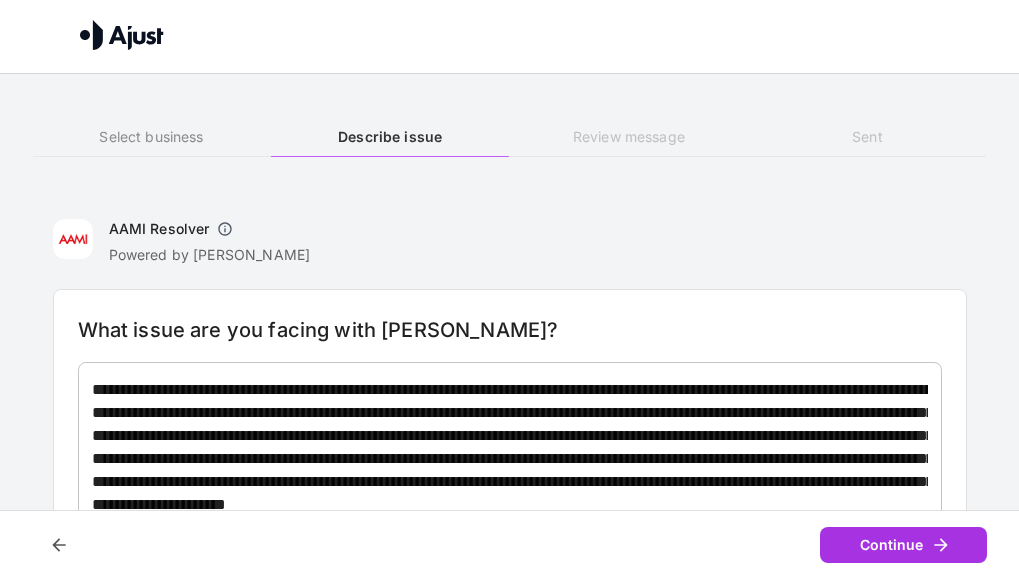 click on "Continue" at bounding box center (509, 545) 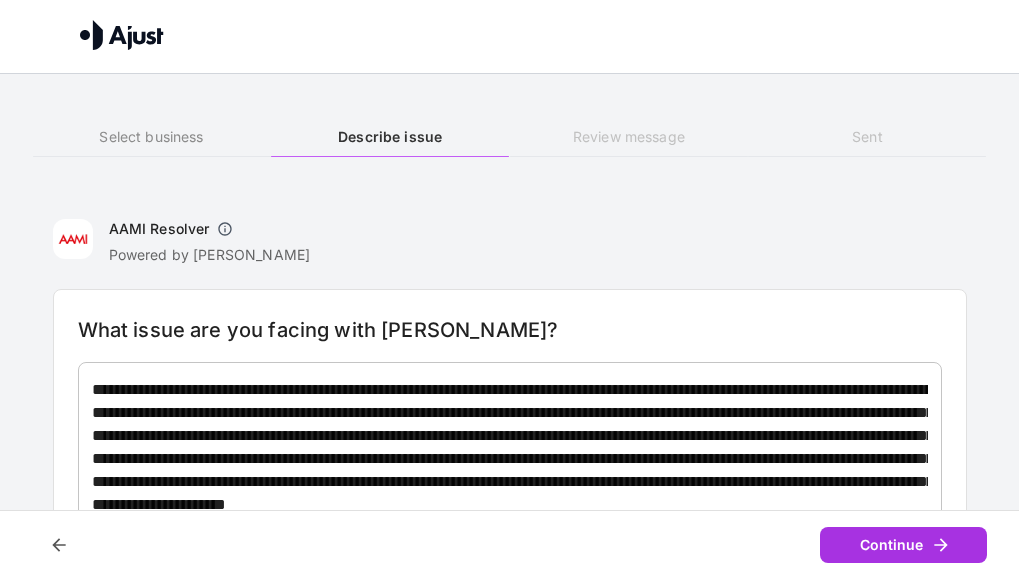 click on "**********" at bounding box center [510, 458] 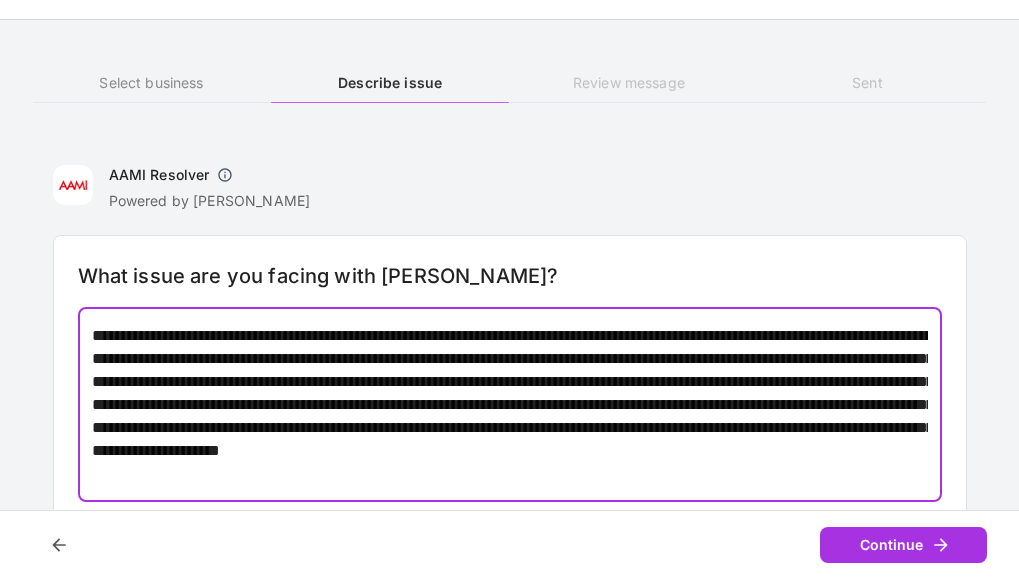 scroll, scrollTop: 76, scrollLeft: 0, axis: vertical 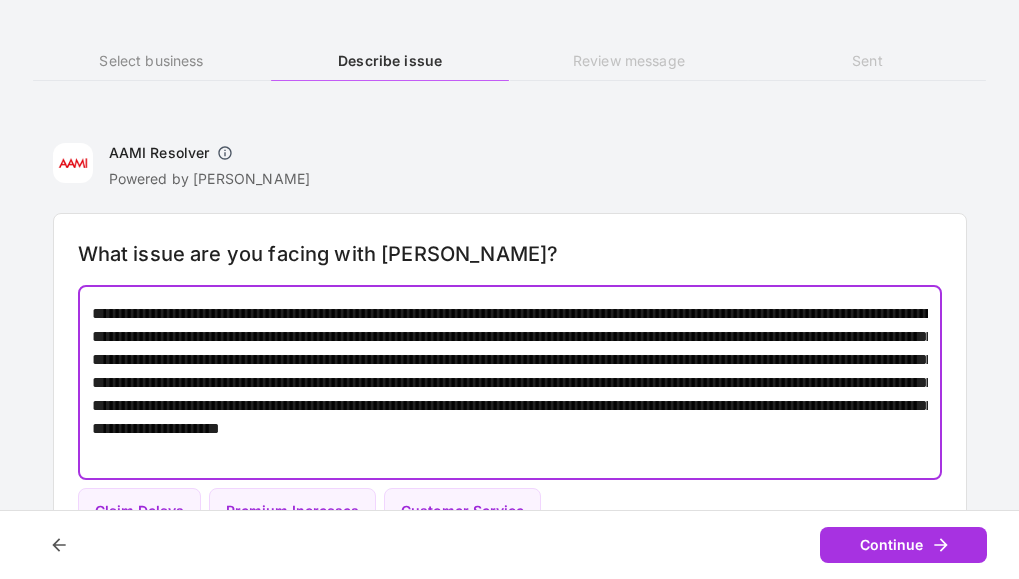 click on "**********" at bounding box center [510, 382] 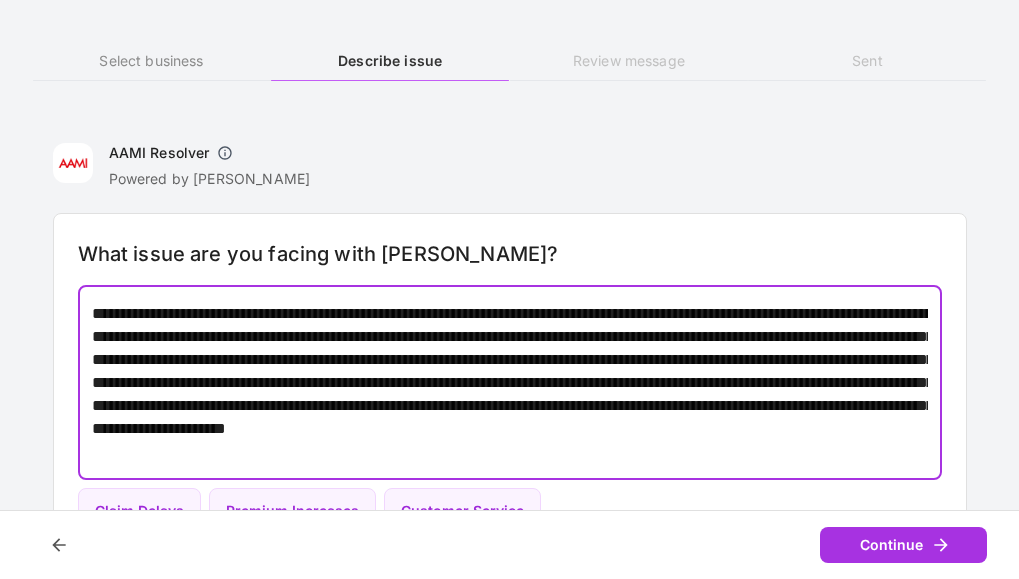 click on "**********" at bounding box center [510, 382] 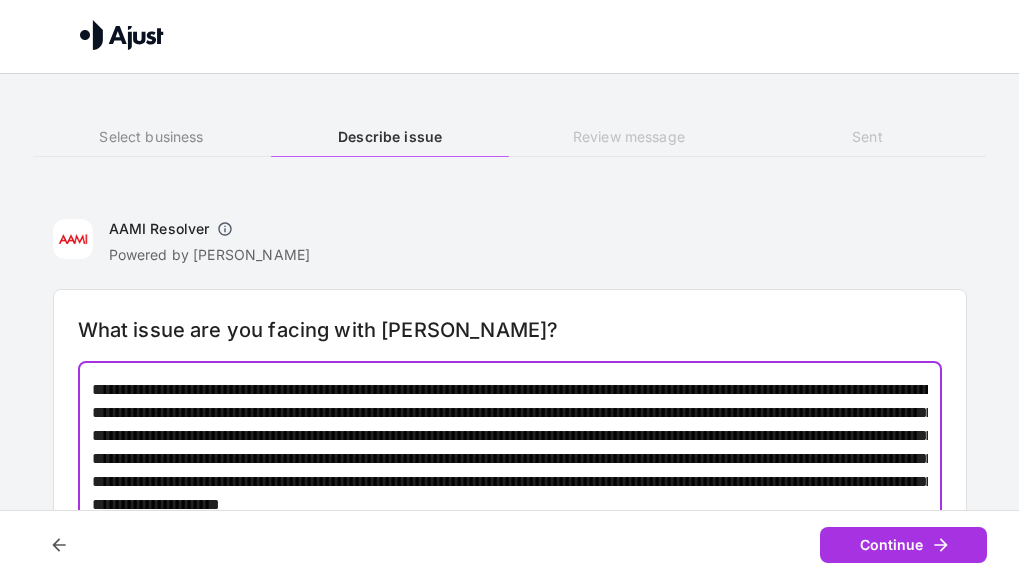 scroll, scrollTop: 76, scrollLeft: 0, axis: vertical 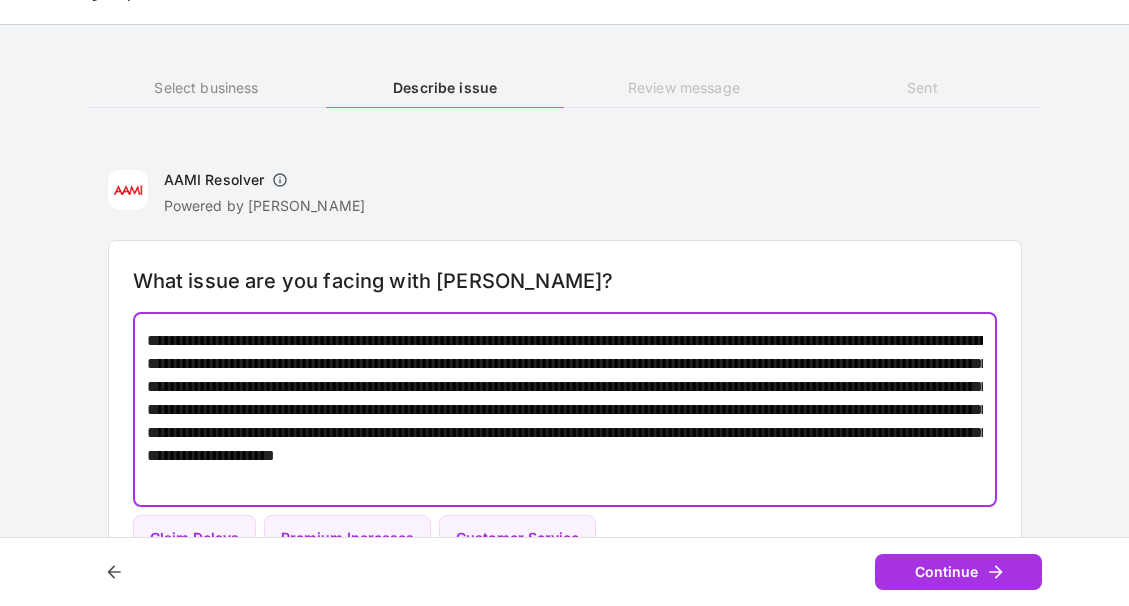 click on "**********" at bounding box center (565, 409) 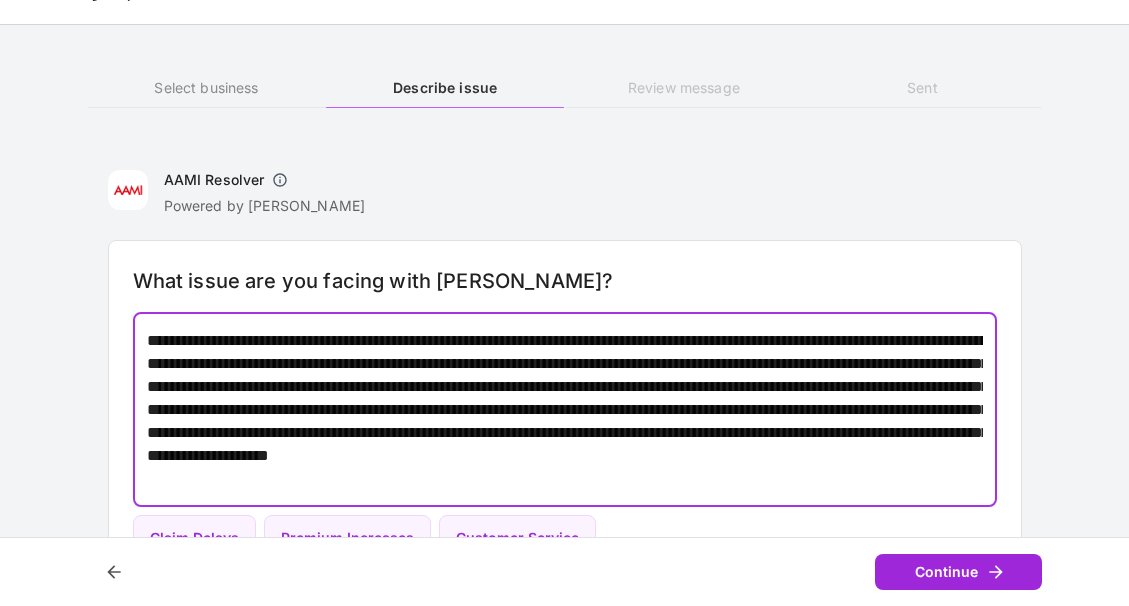 type on "**********" 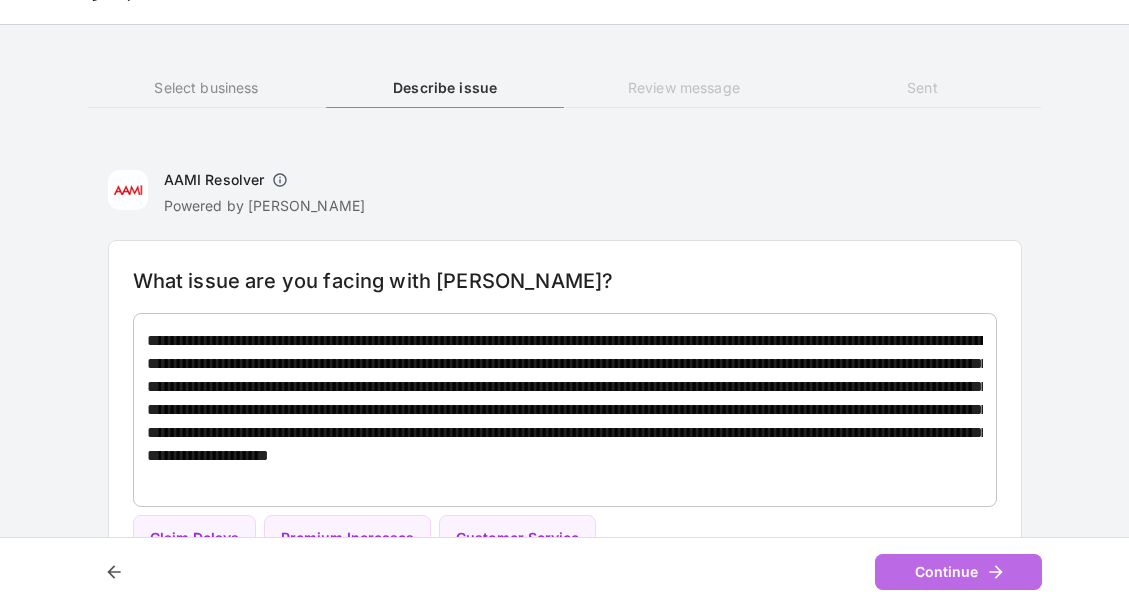click on "Continue" at bounding box center (958, 572) 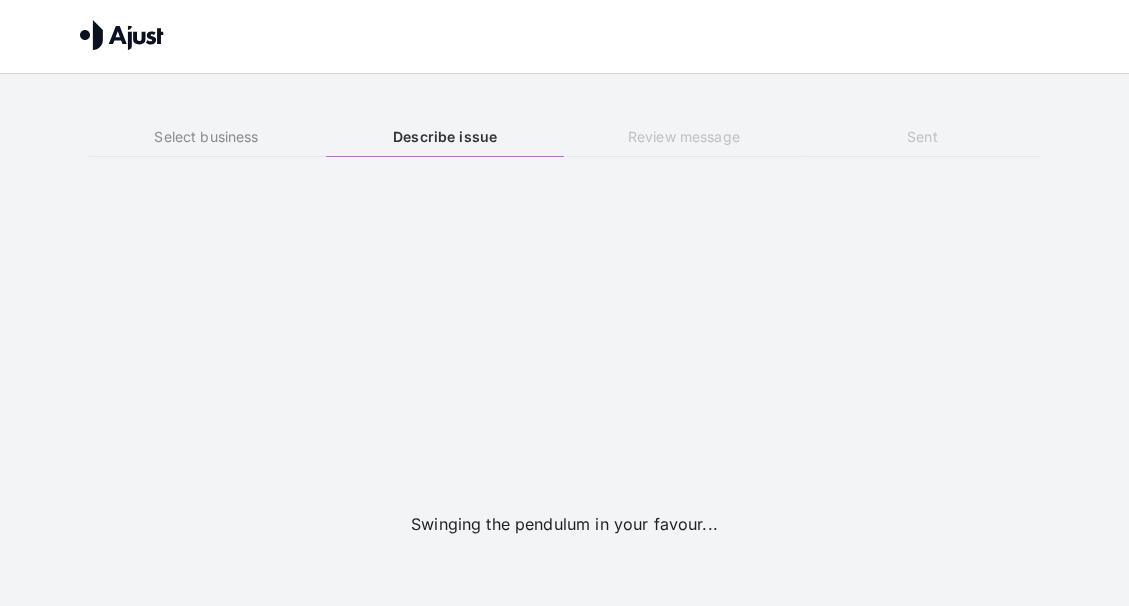 scroll, scrollTop: 0, scrollLeft: 0, axis: both 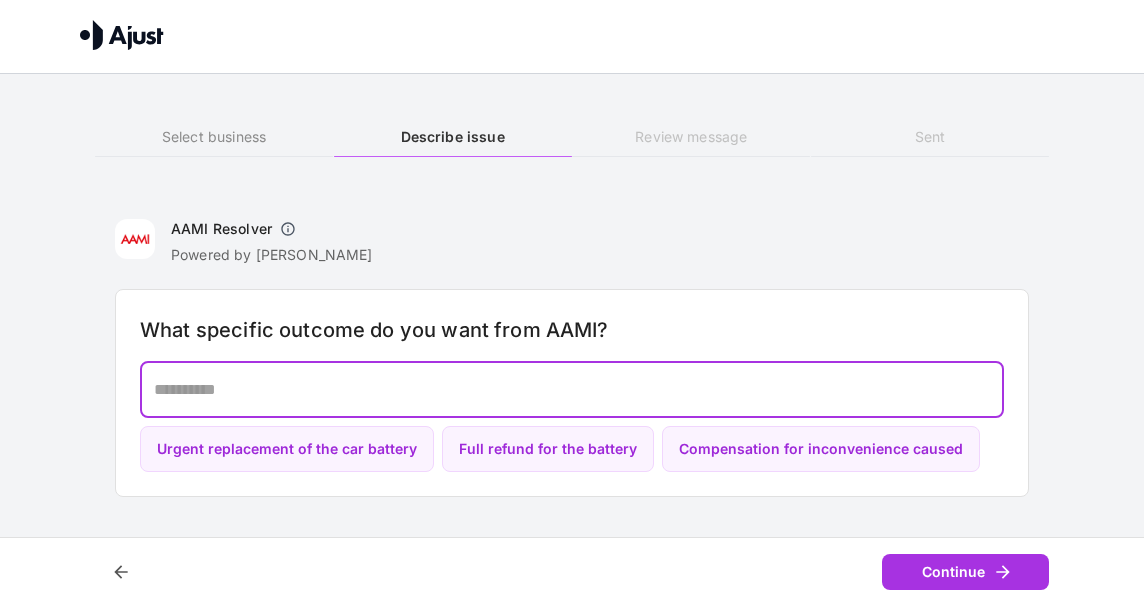 click at bounding box center [572, 389] 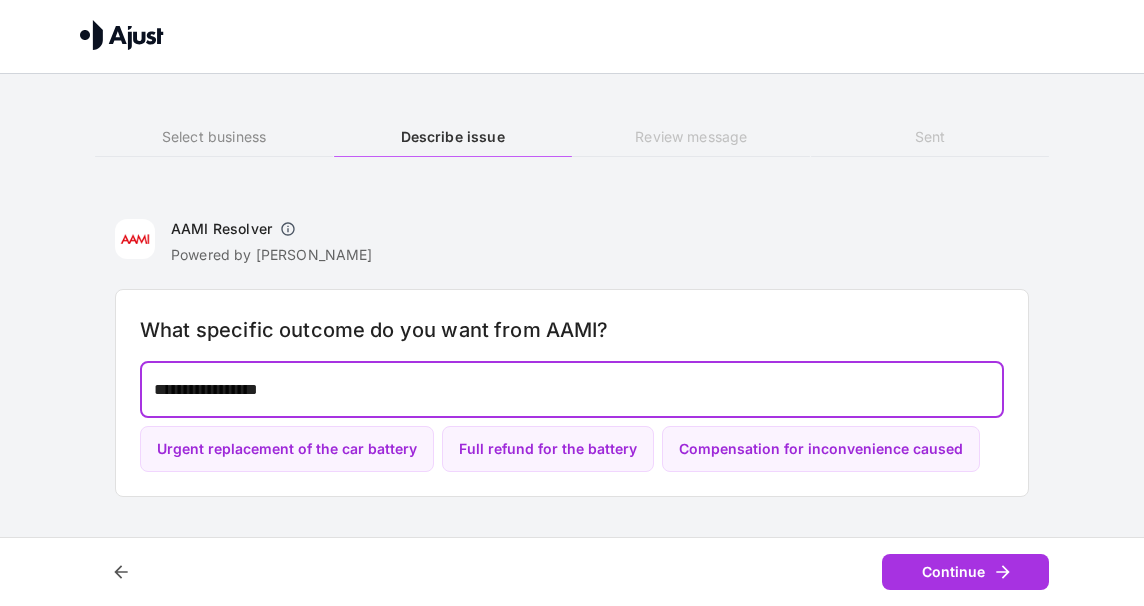 click on "**********" at bounding box center (572, 389) 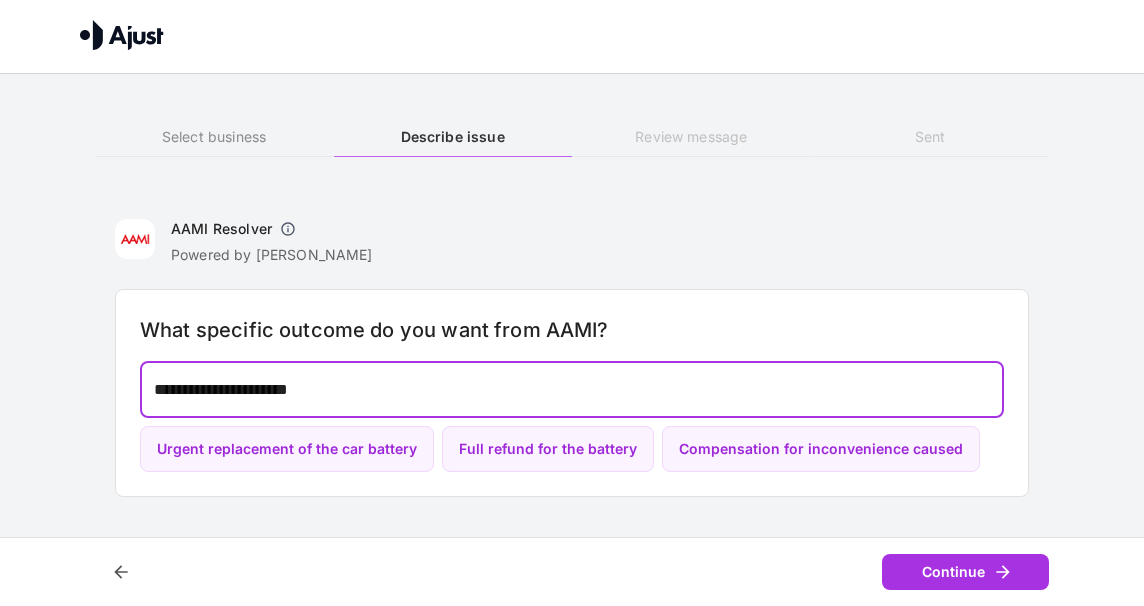 click on "**********" at bounding box center [572, 389] 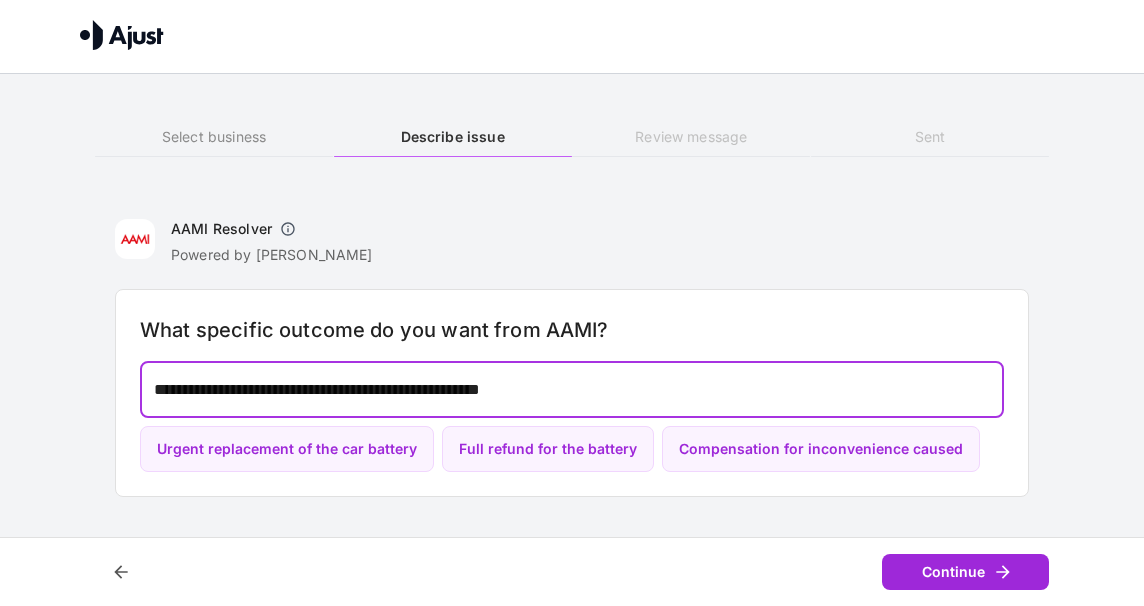 type on "**********" 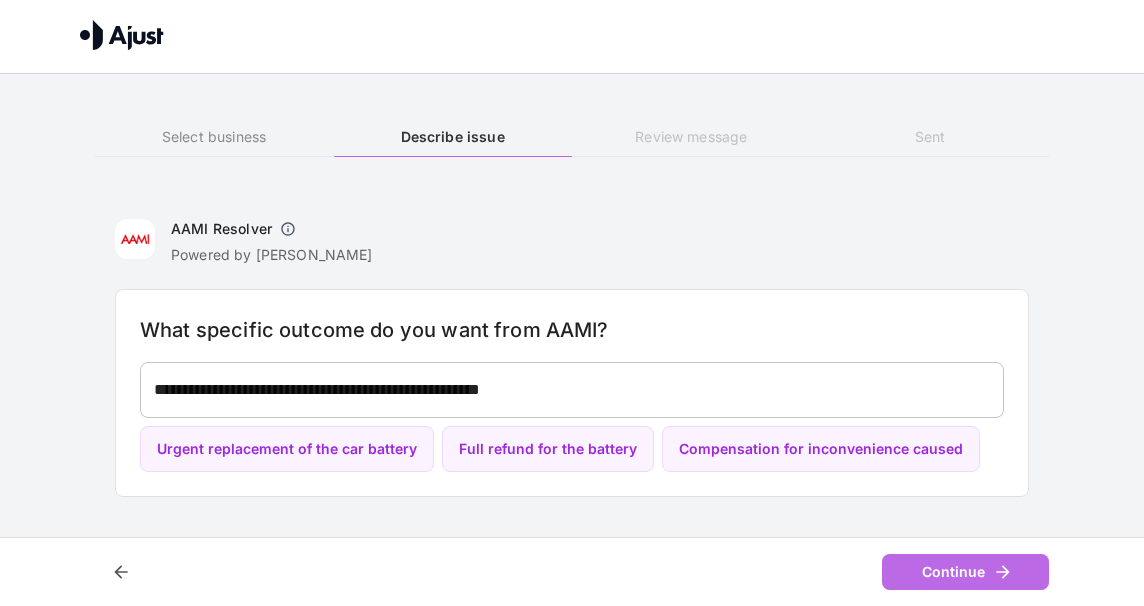 click on "Continue" at bounding box center (965, 572) 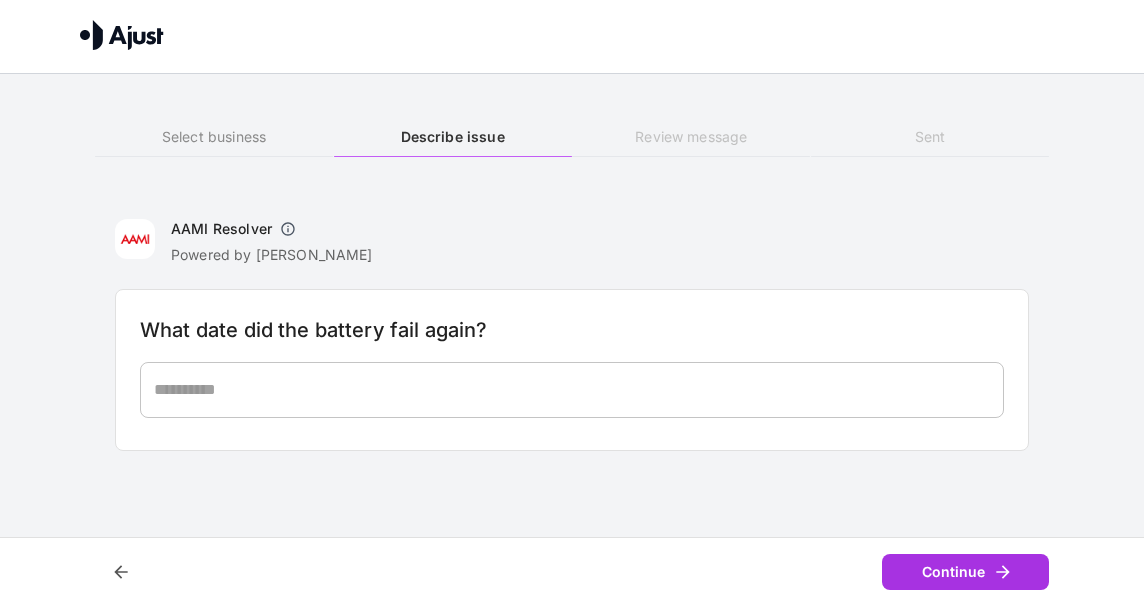 click at bounding box center [572, 389] 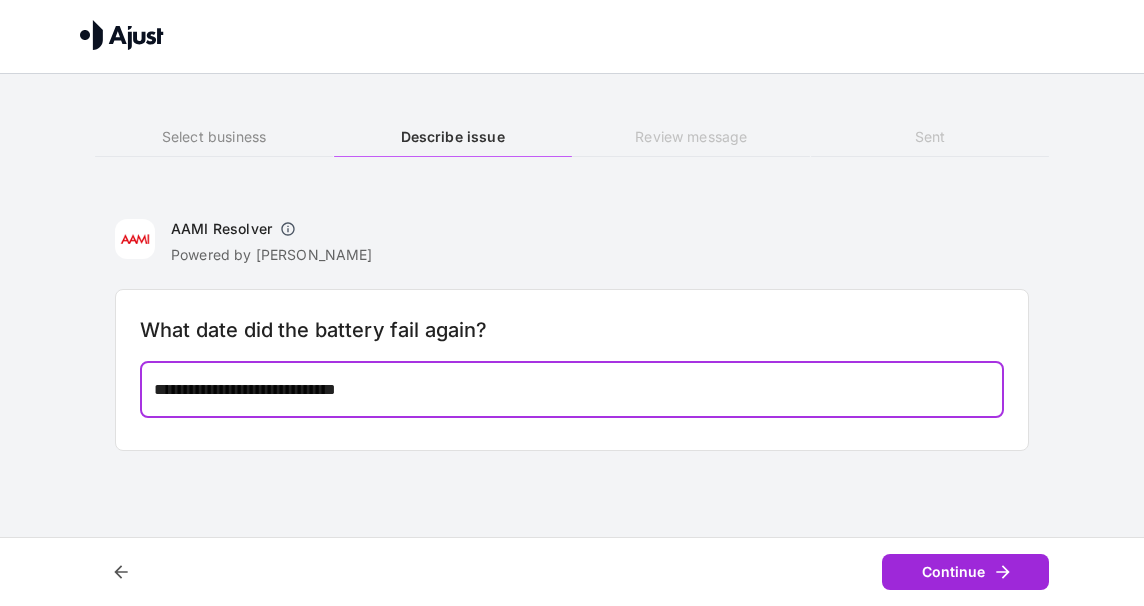 type on "**********" 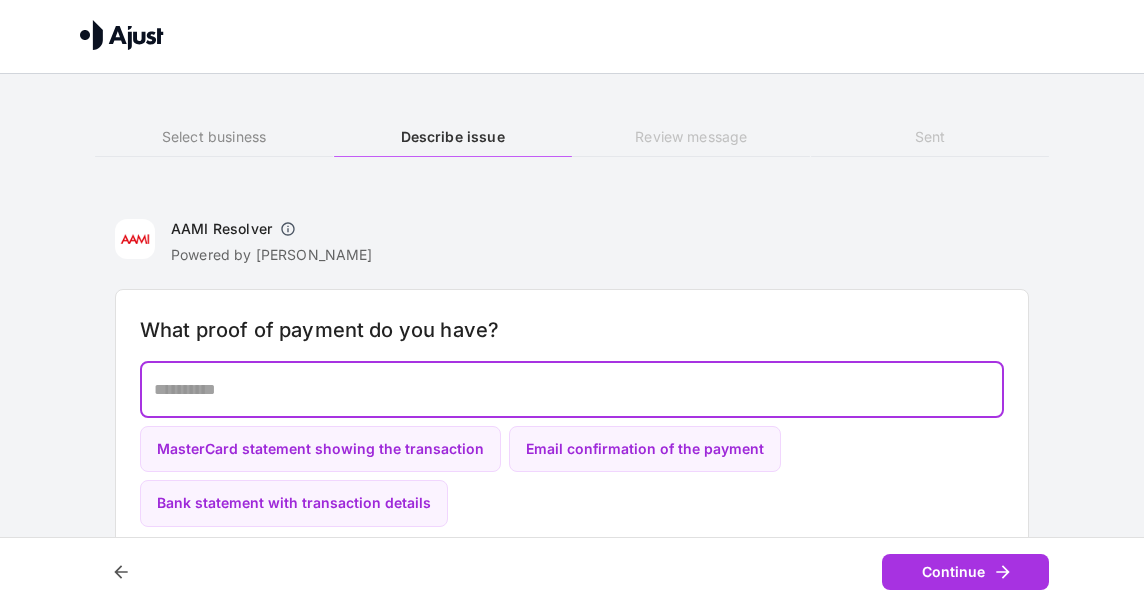 click at bounding box center (572, 389) 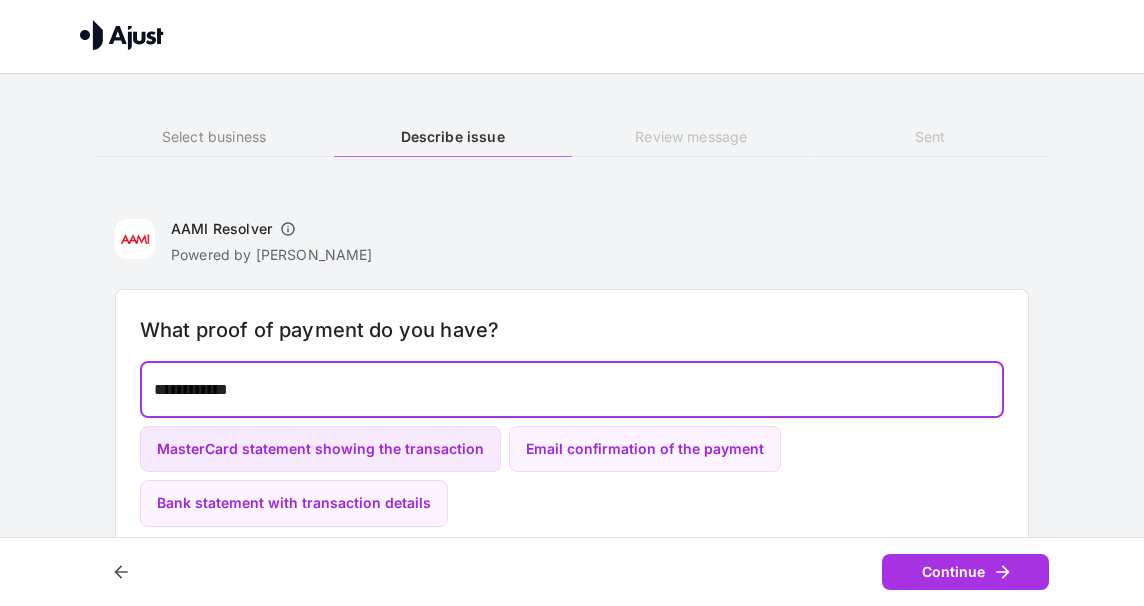 click on "MasterCard statement showing the transaction" at bounding box center (320, 449) 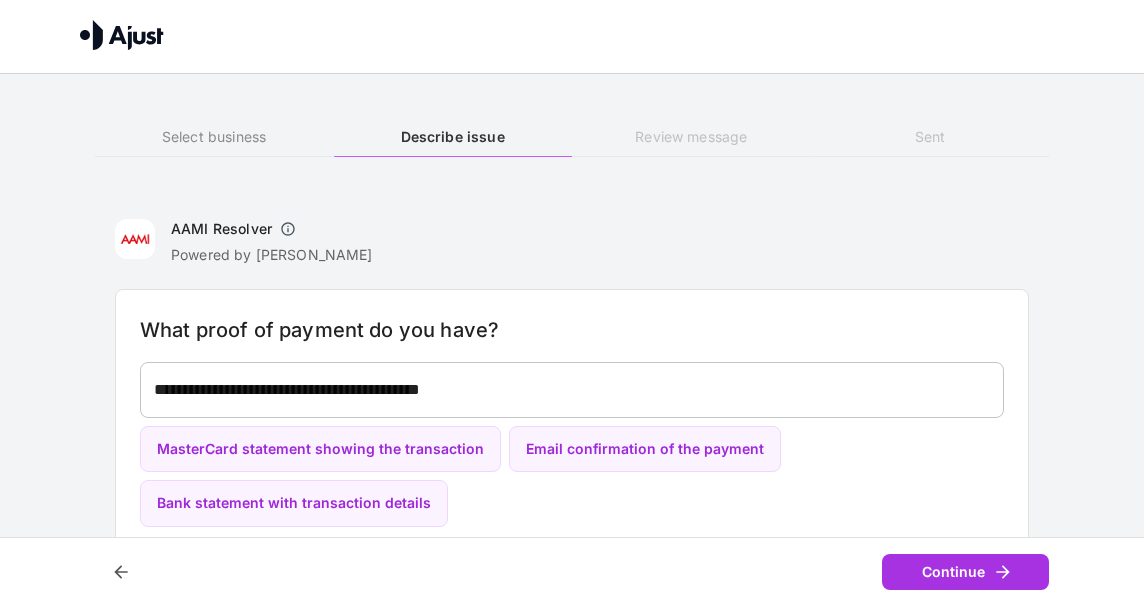 click on "Continue" at bounding box center (965, 572) 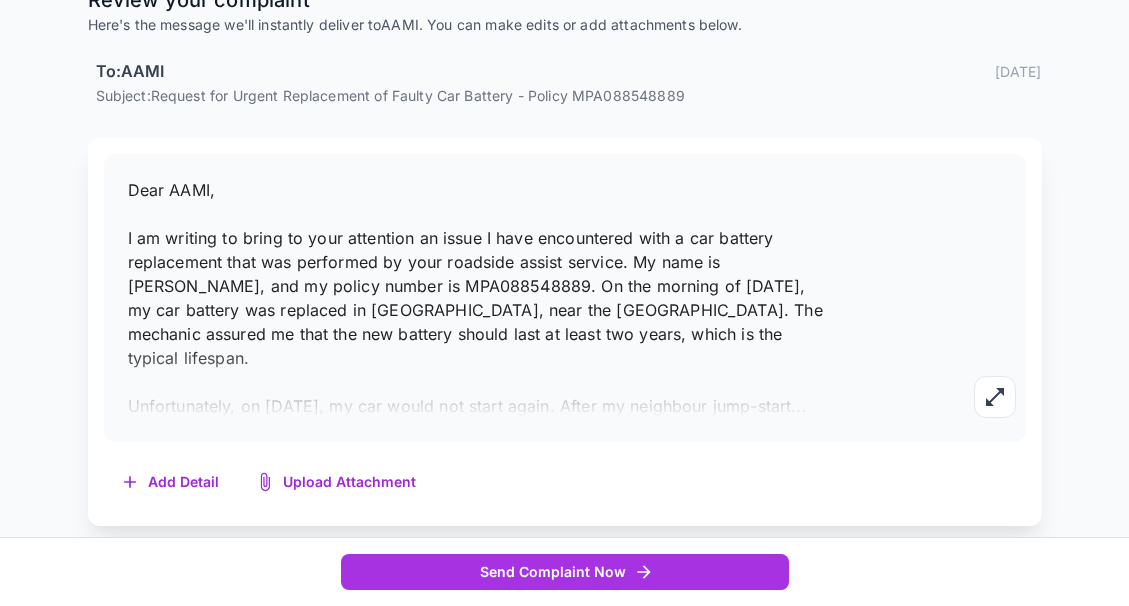 scroll, scrollTop: 308, scrollLeft: 0, axis: vertical 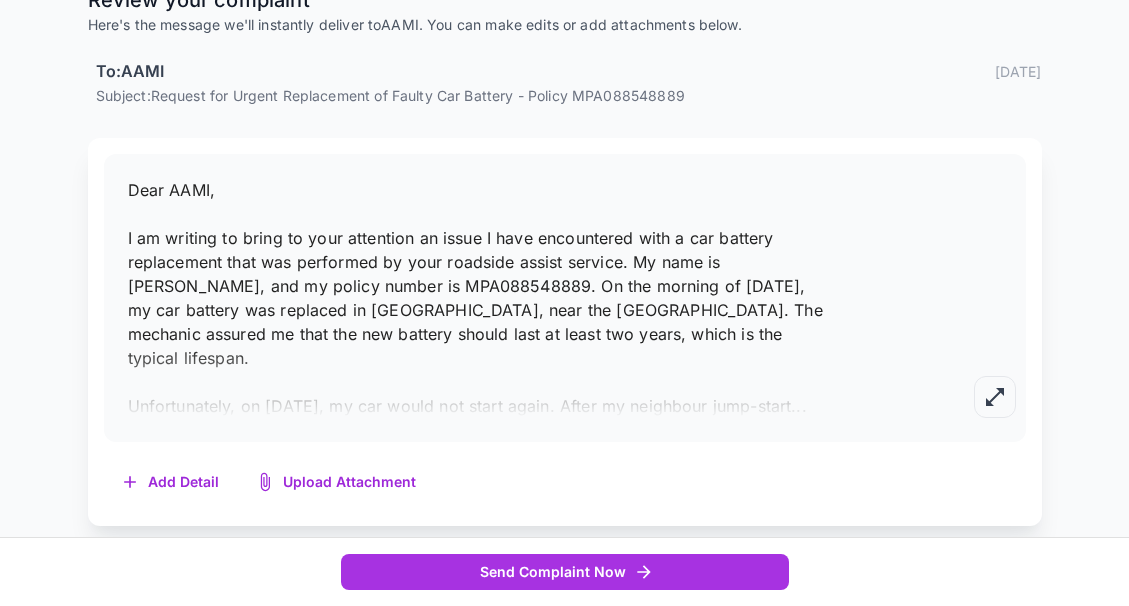 click 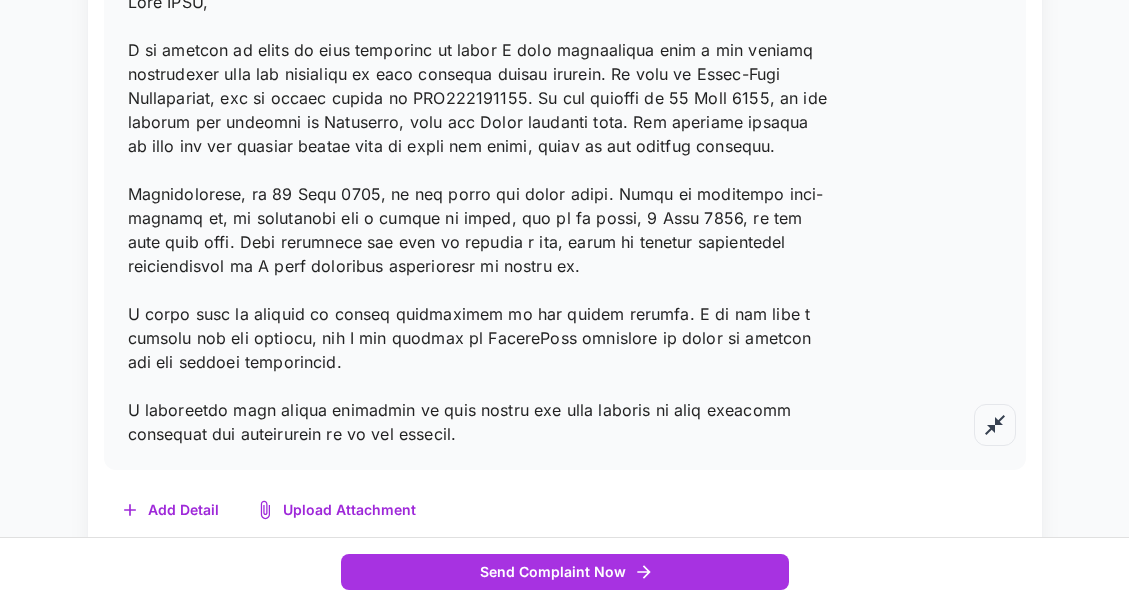 scroll, scrollTop: 508, scrollLeft: 0, axis: vertical 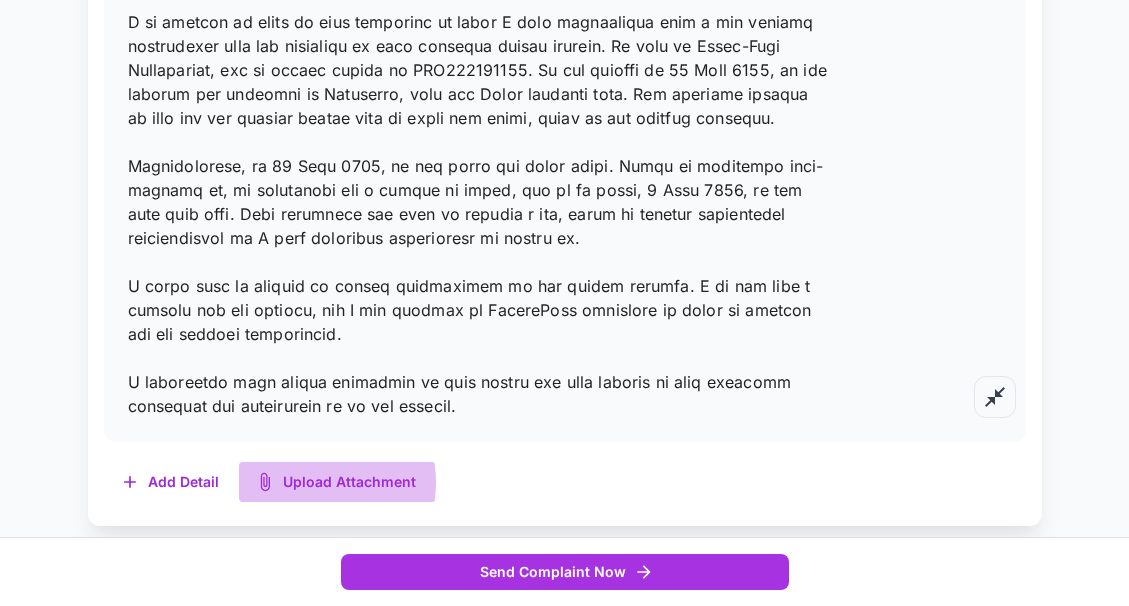 click on "Upload Attachment" at bounding box center [337, 482] 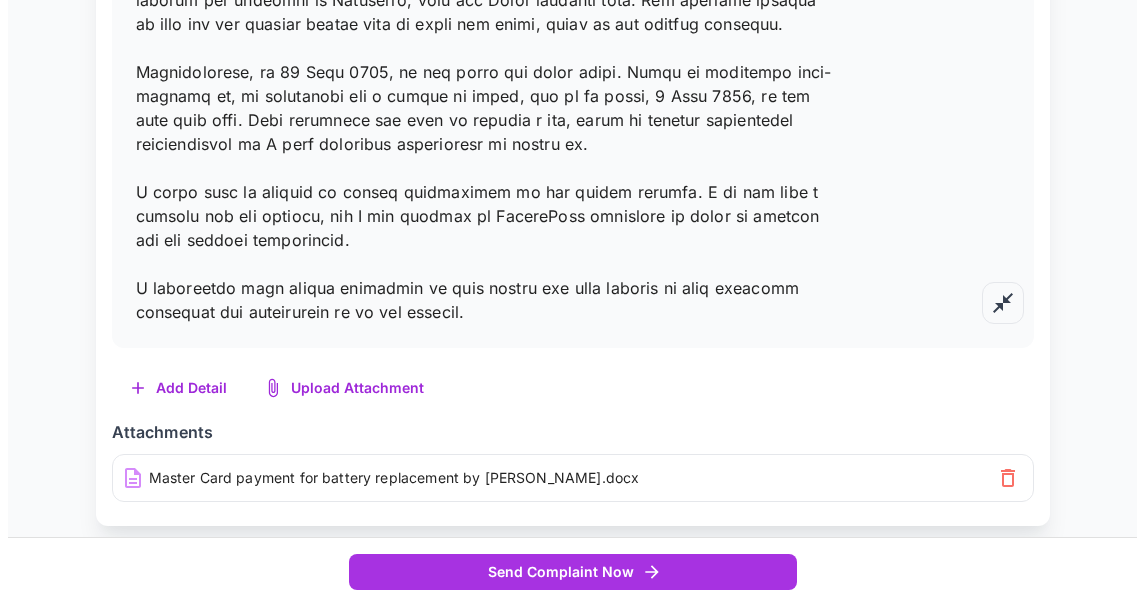 scroll, scrollTop: 618, scrollLeft: 0, axis: vertical 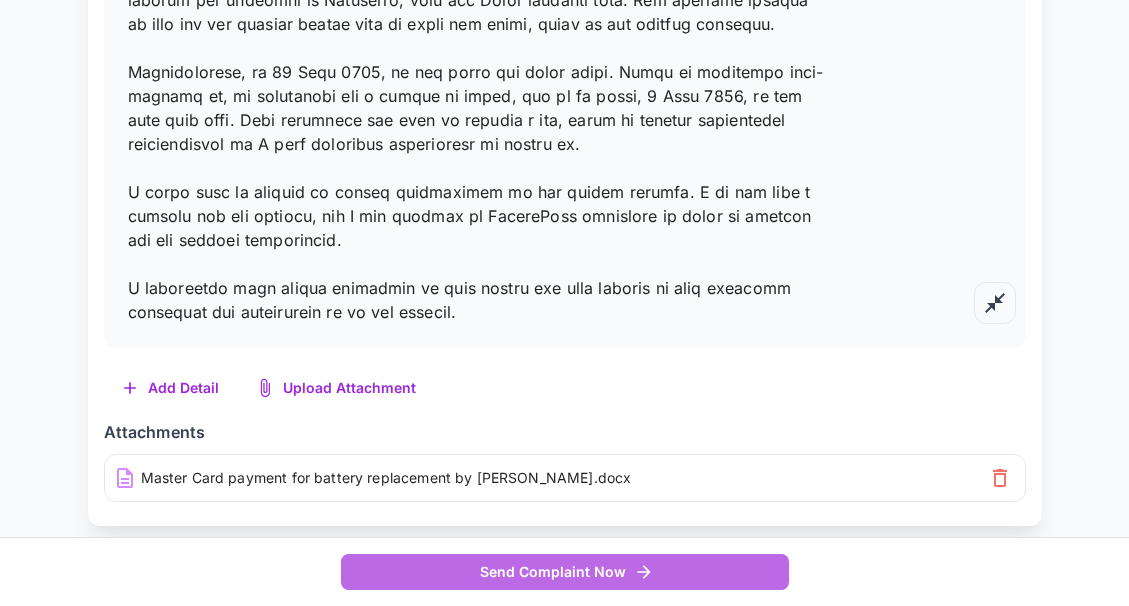 click on "Send Complaint Now" at bounding box center [565, 572] 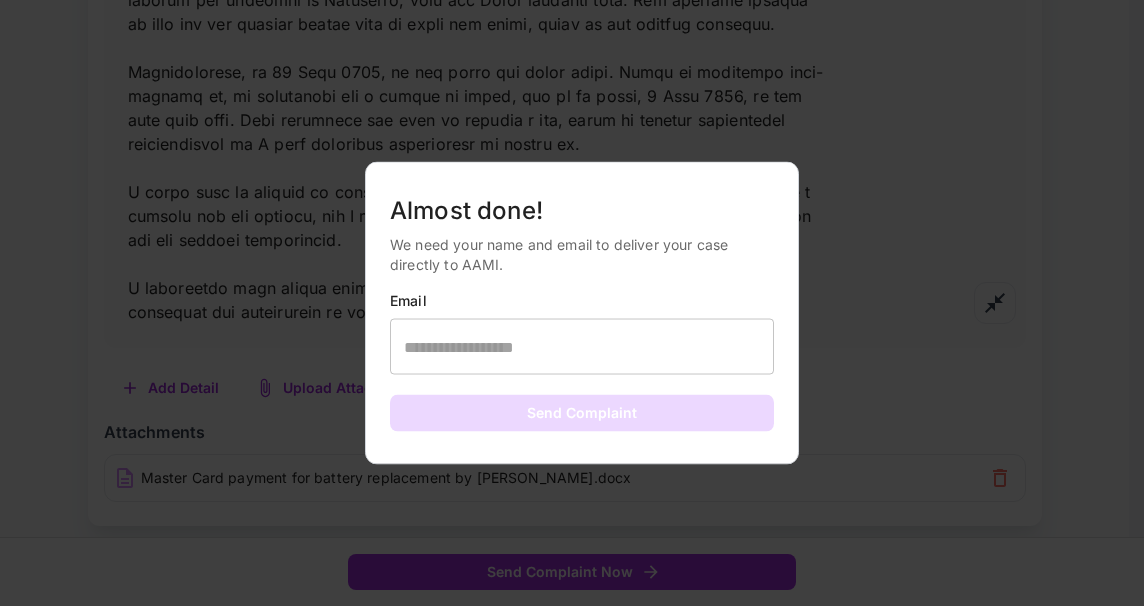 click at bounding box center [582, 347] 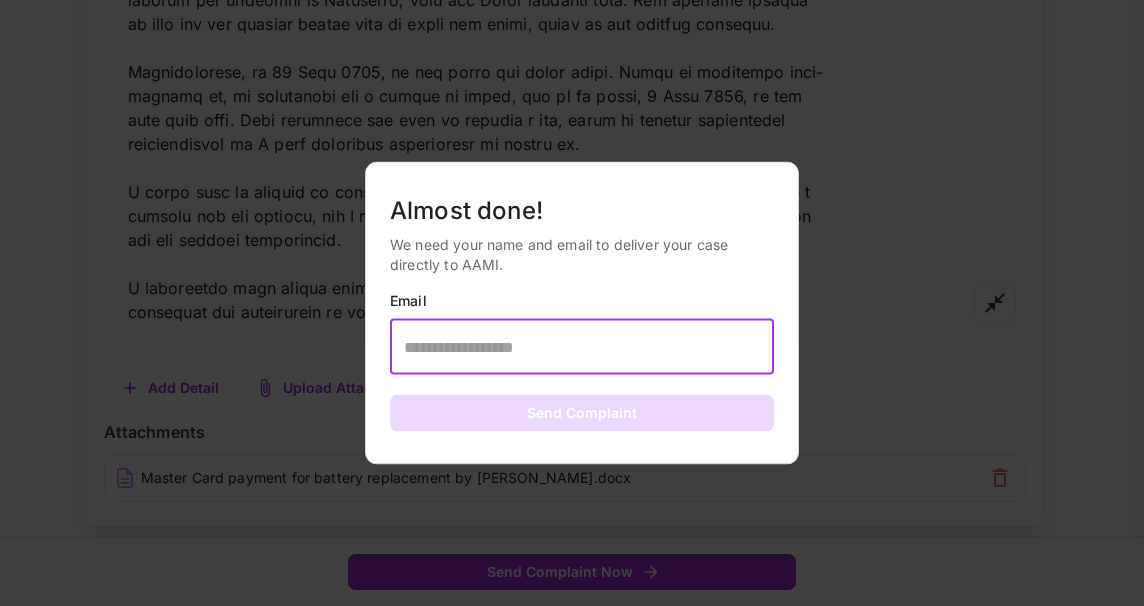 type on "**********" 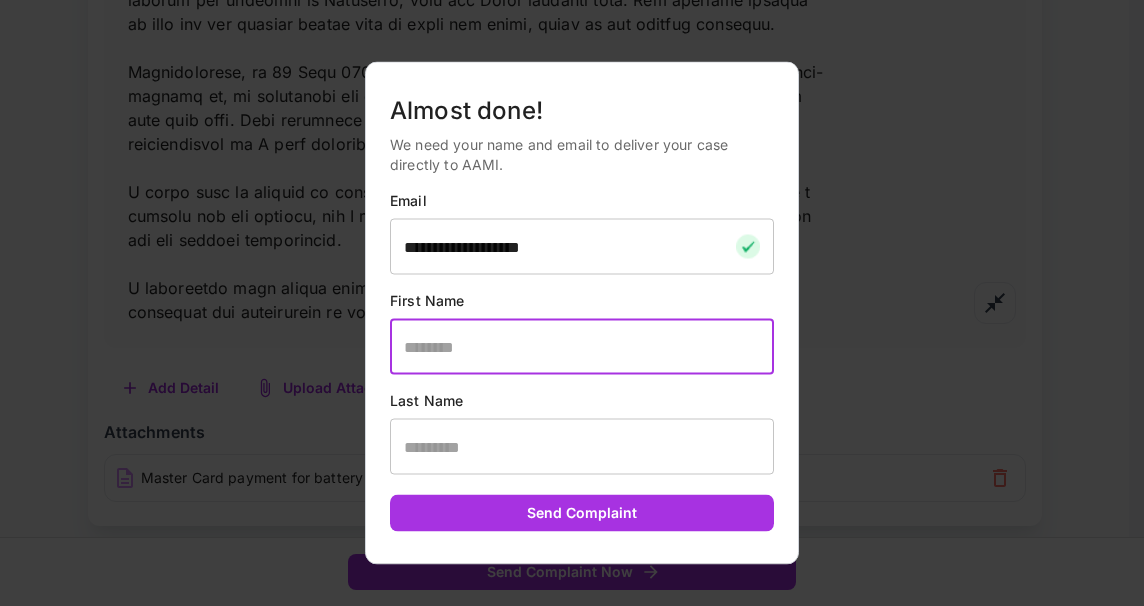 drag, startPoint x: 409, startPoint y: 344, endPoint x: 425, endPoint y: 370, distance: 30.528675 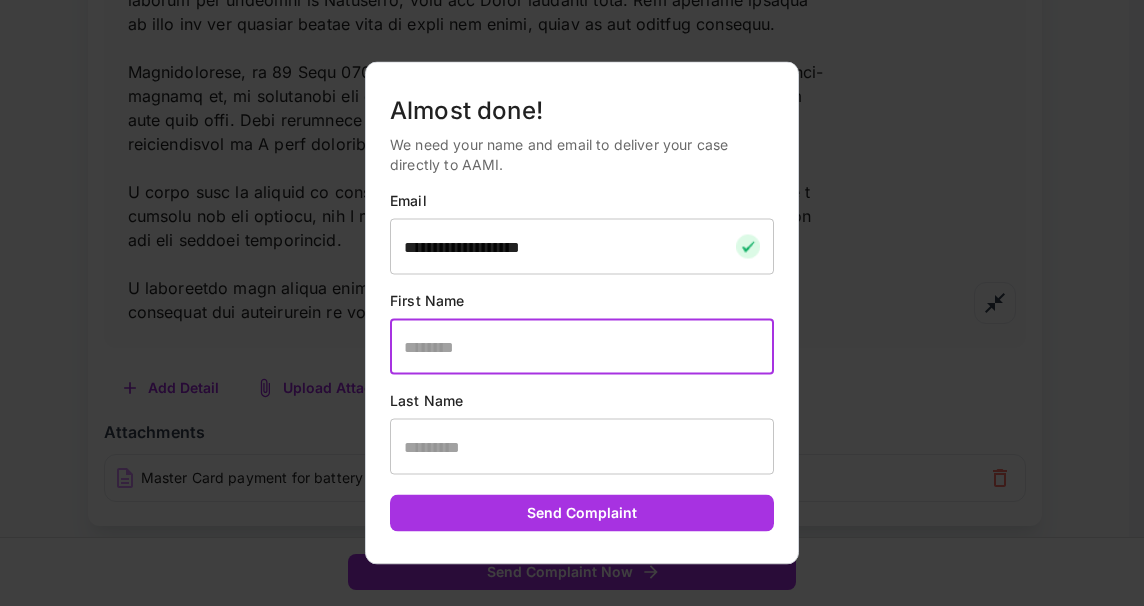 type on "**********" 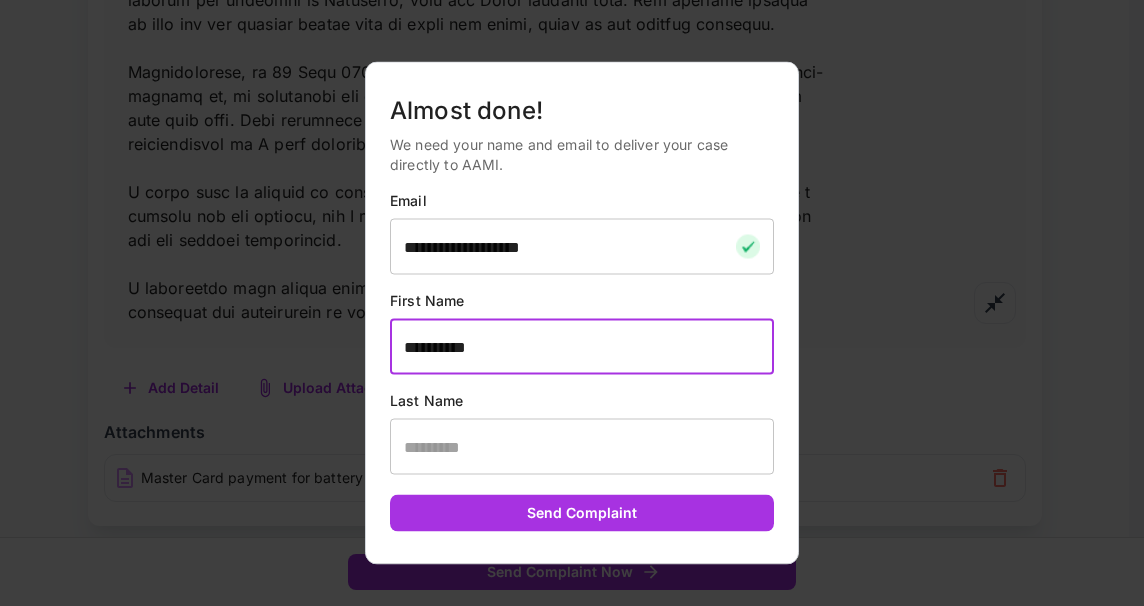 type on "**********" 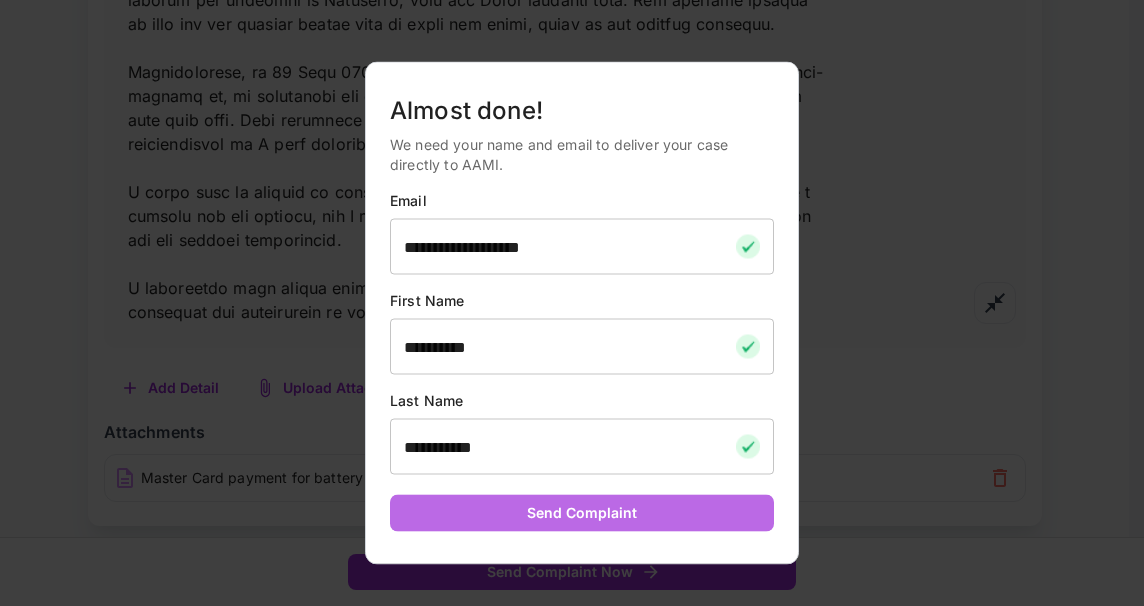 click on "Send Complaint" at bounding box center (582, 513) 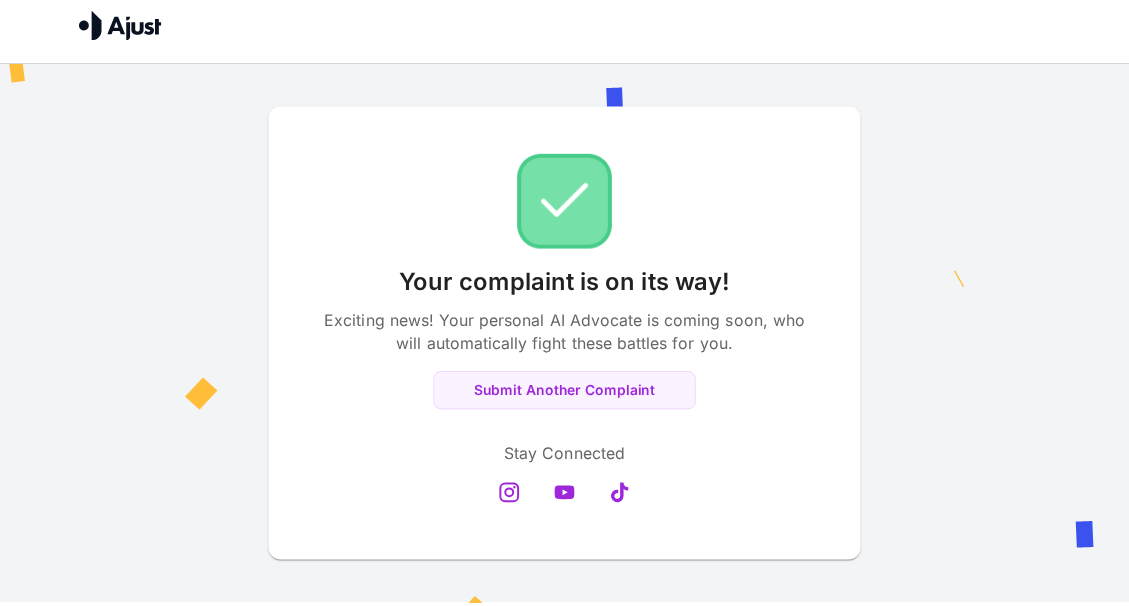 scroll, scrollTop: 13, scrollLeft: 0, axis: vertical 